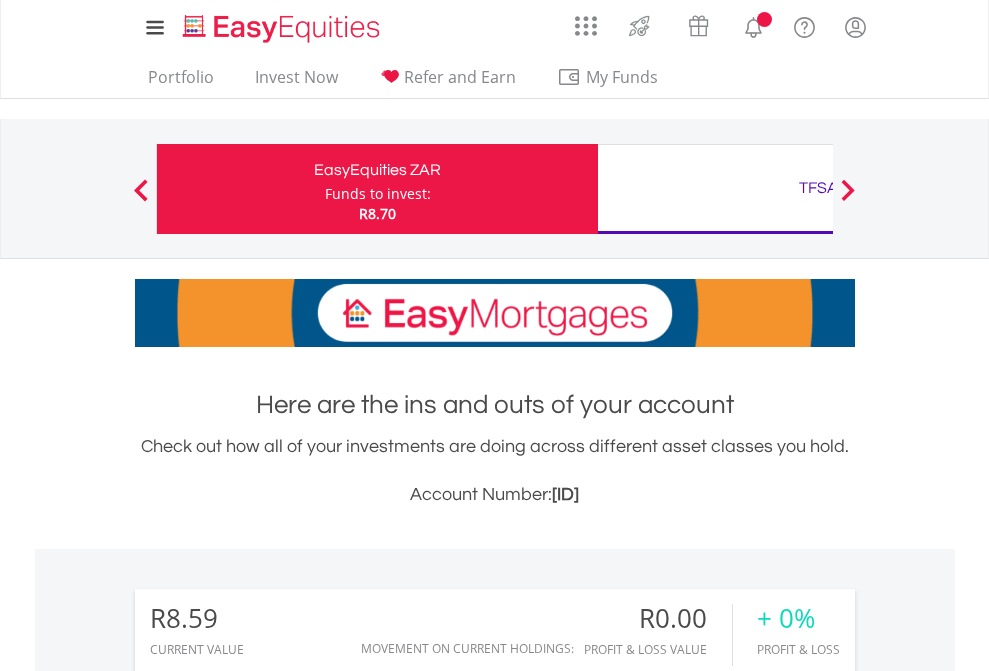 scroll, scrollTop: 0, scrollLeft: 0, axis: both 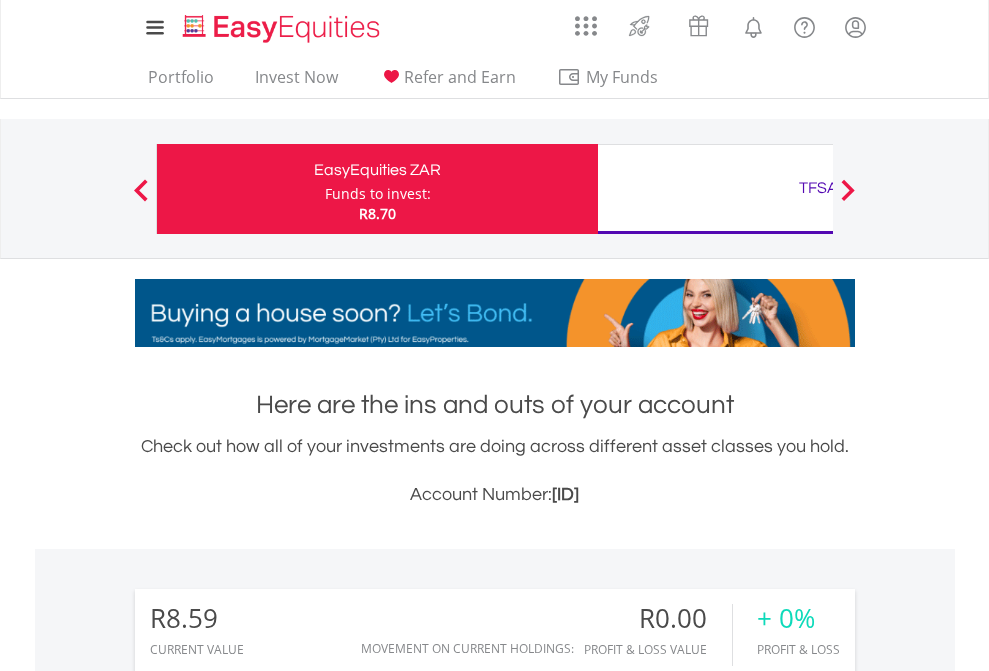 click on "Funds to invest:" at bounding box center (378, 194) 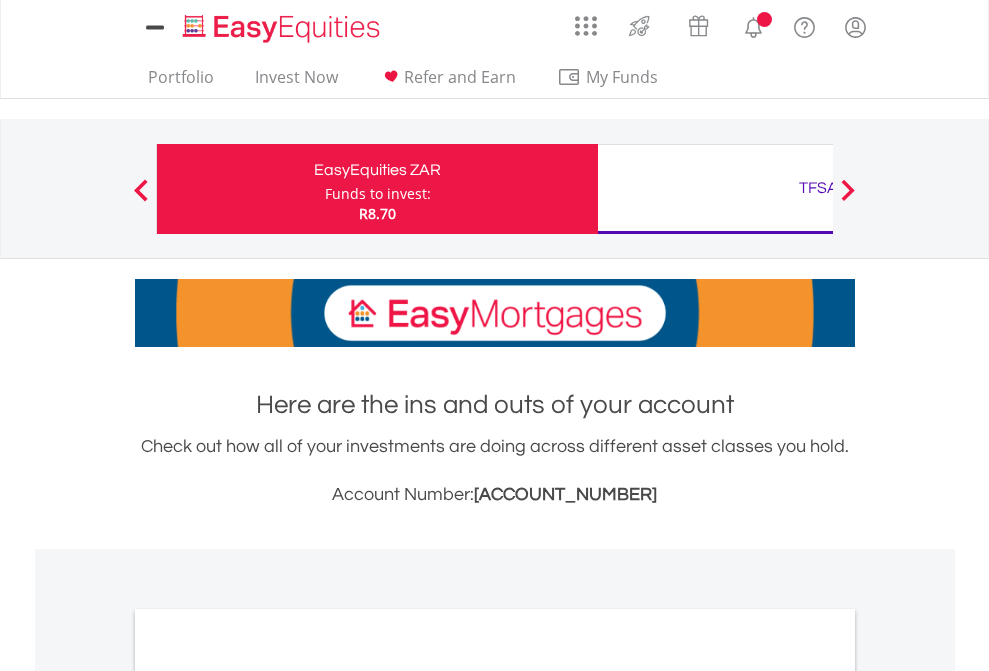 scroll, scrollTop: 0, scrollLeft: 0, axis: both 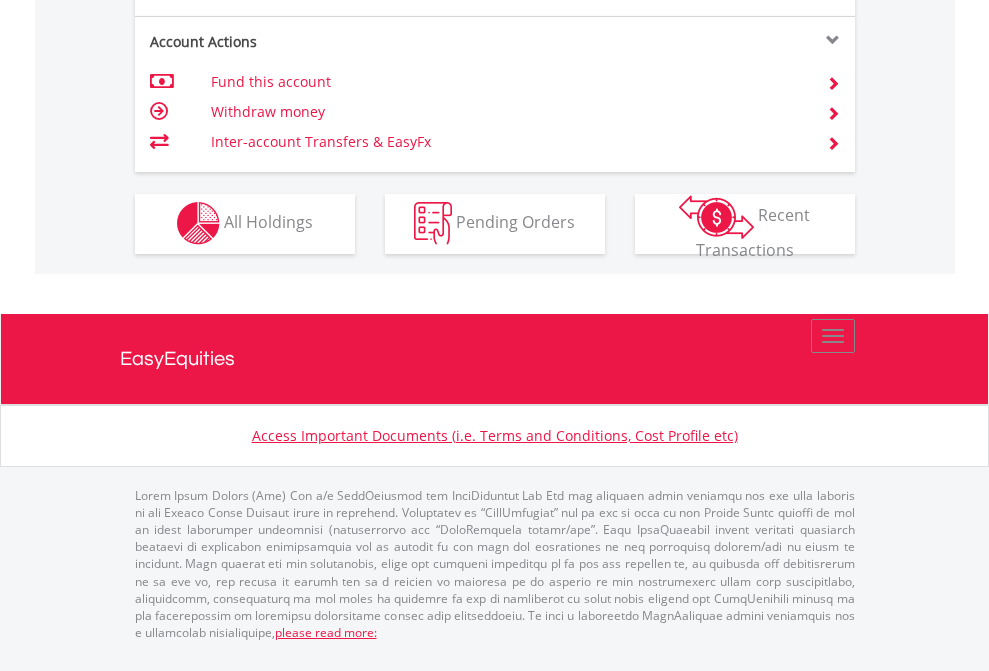 click on "Investment types" at bounding box center (706, -353) 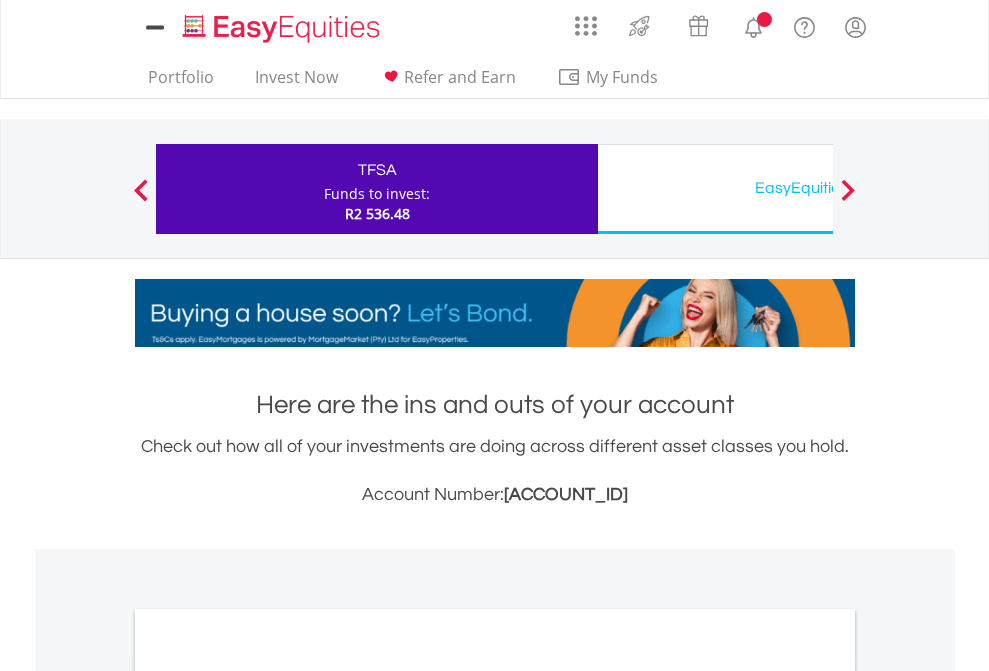 scroll, scrollTop: 0, scrollLeft: 0, axis: both 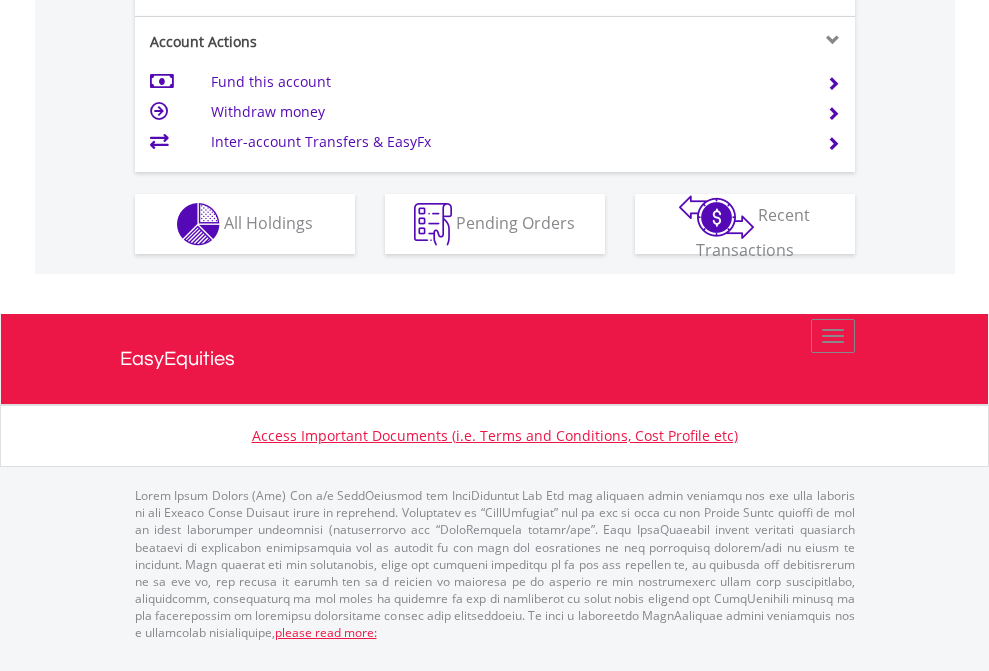 click on "Investment types" at bounding box center [706, -337] 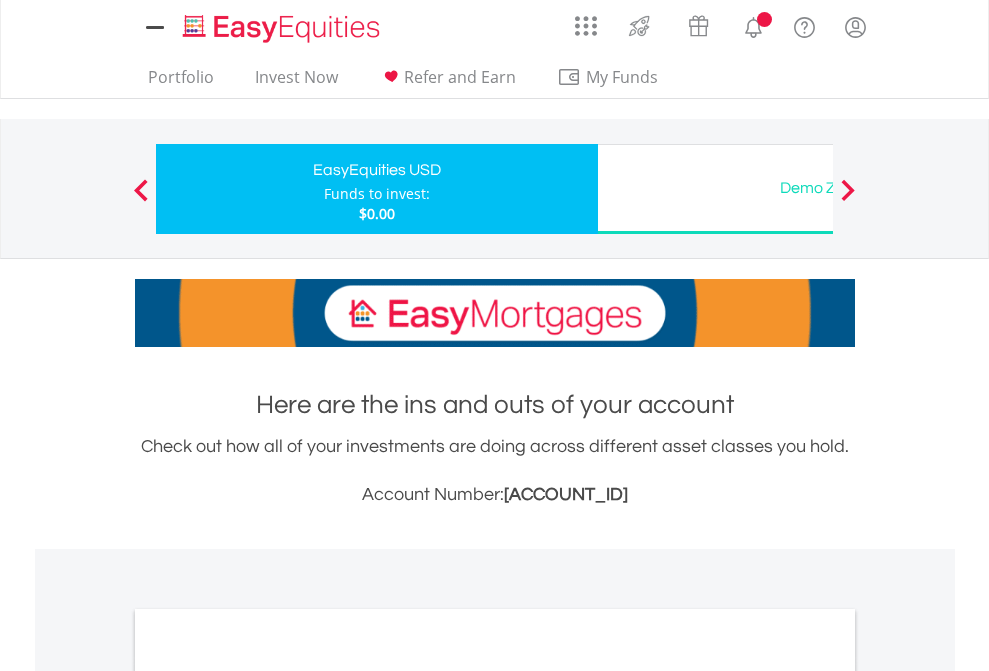 scroll, scrollTop: 0, scrollLeft: 0, axis: both 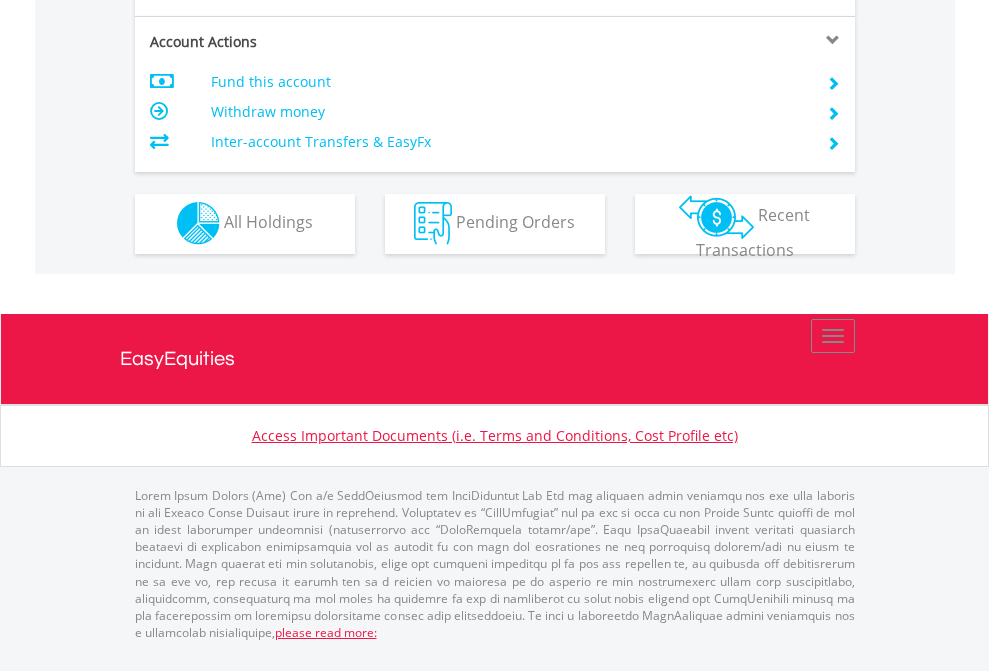 click on "Investment types" at bounding box center (706, -353) 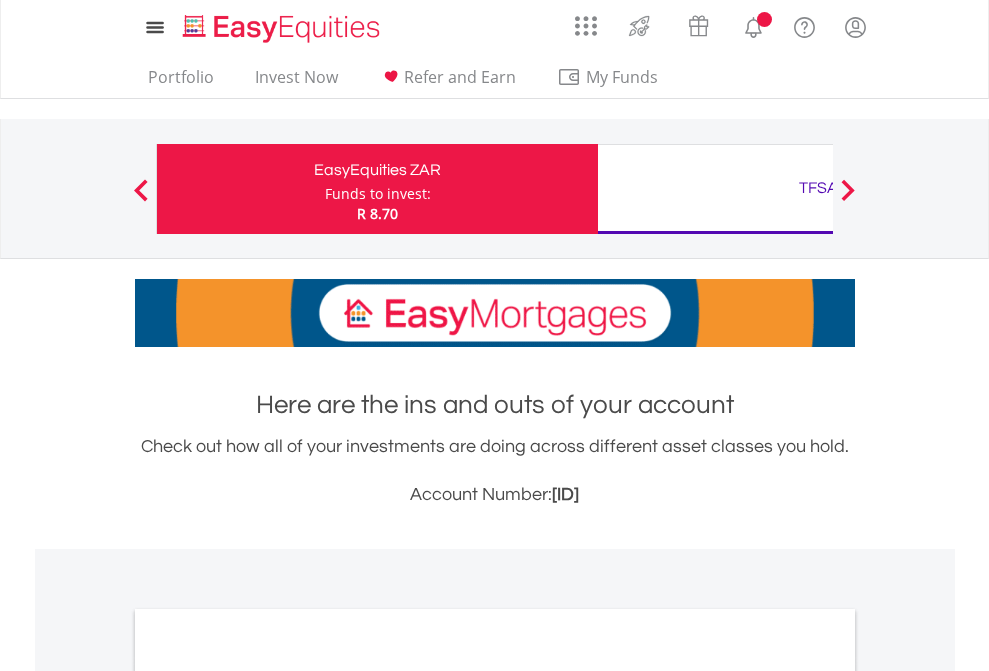 scroll, scrollTop: 0, scrollLeft: 0, axis: both 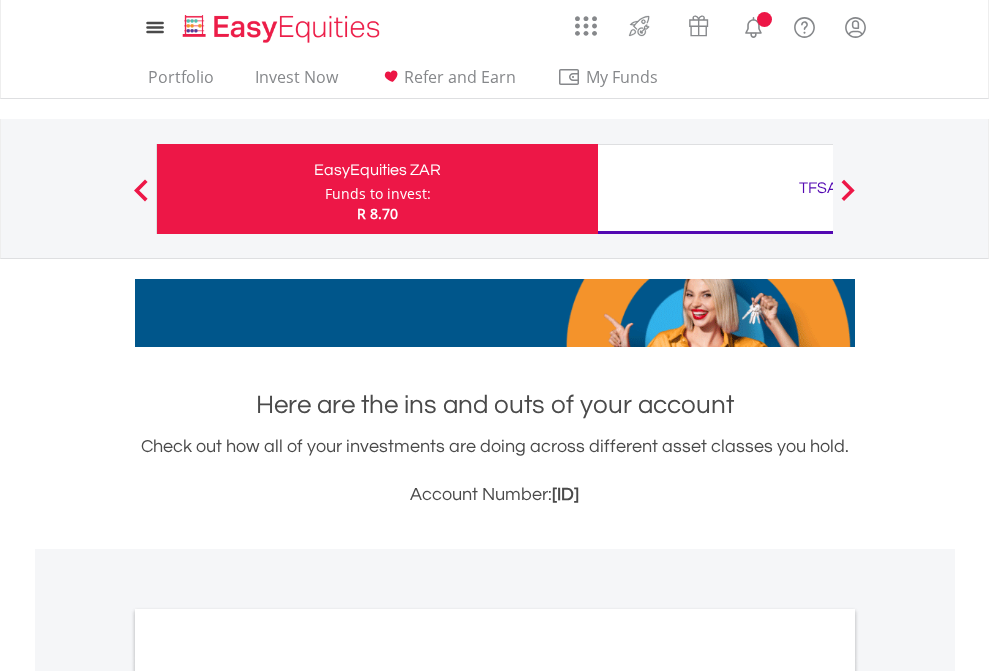 click on "All Holdings" at bounding box center (268, 1096) 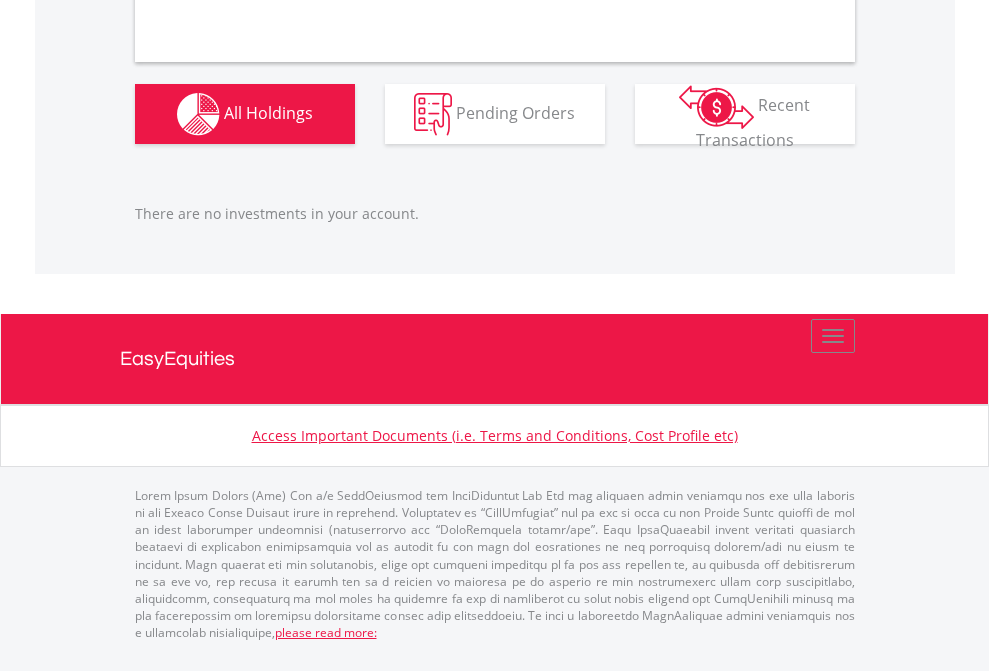 scroll, scrollTop: 1980, scrollLeft: 0, axis: vertical 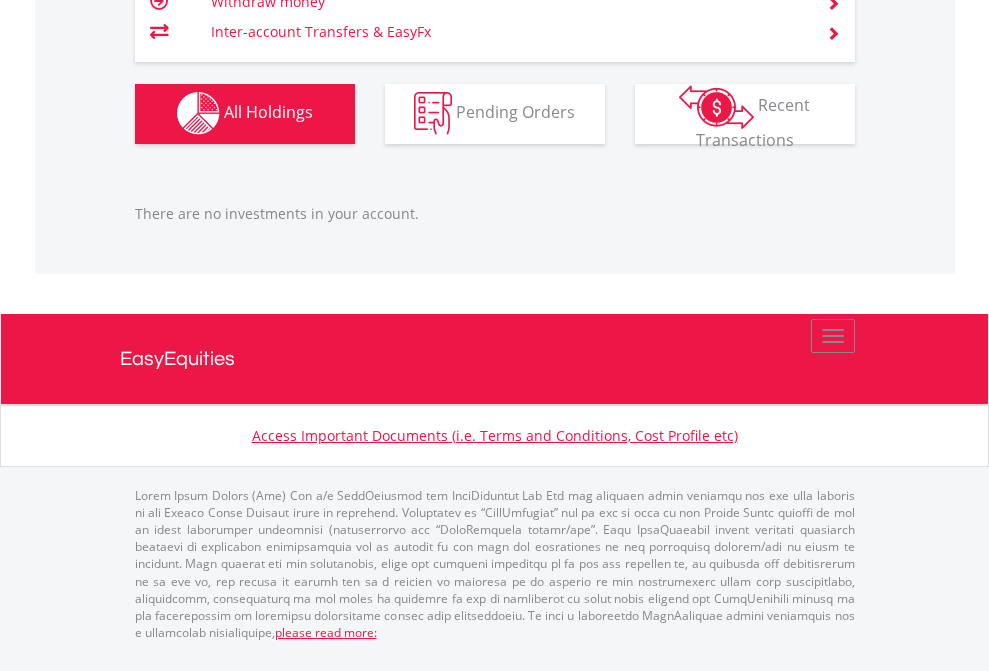 click on "TFSA" at bounding box center (818, -1142) 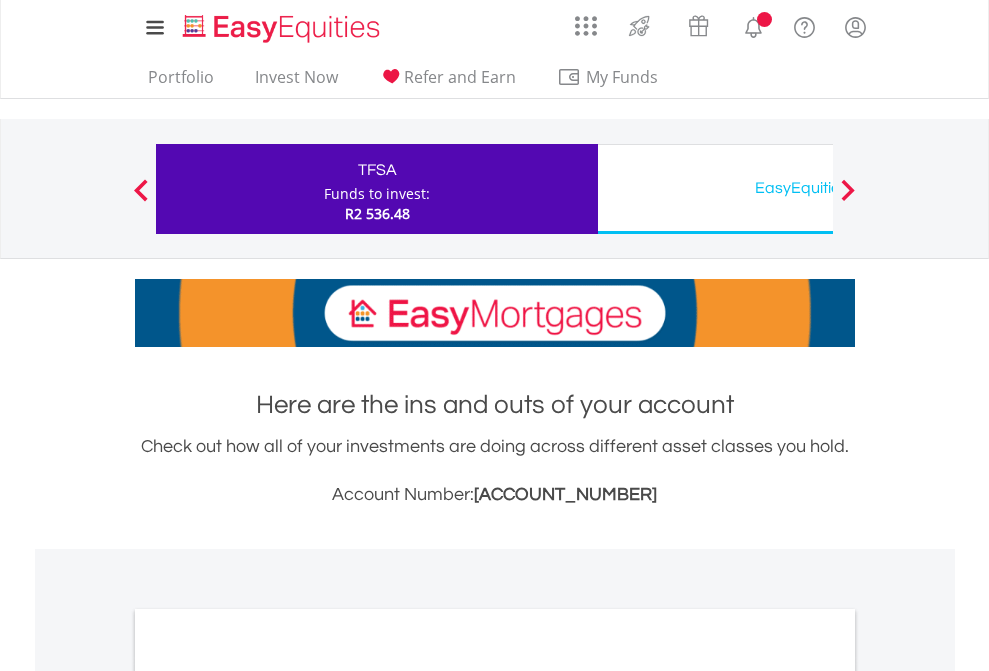 scroll, scrollTop: 0, scrollLeft: 0, axis: both 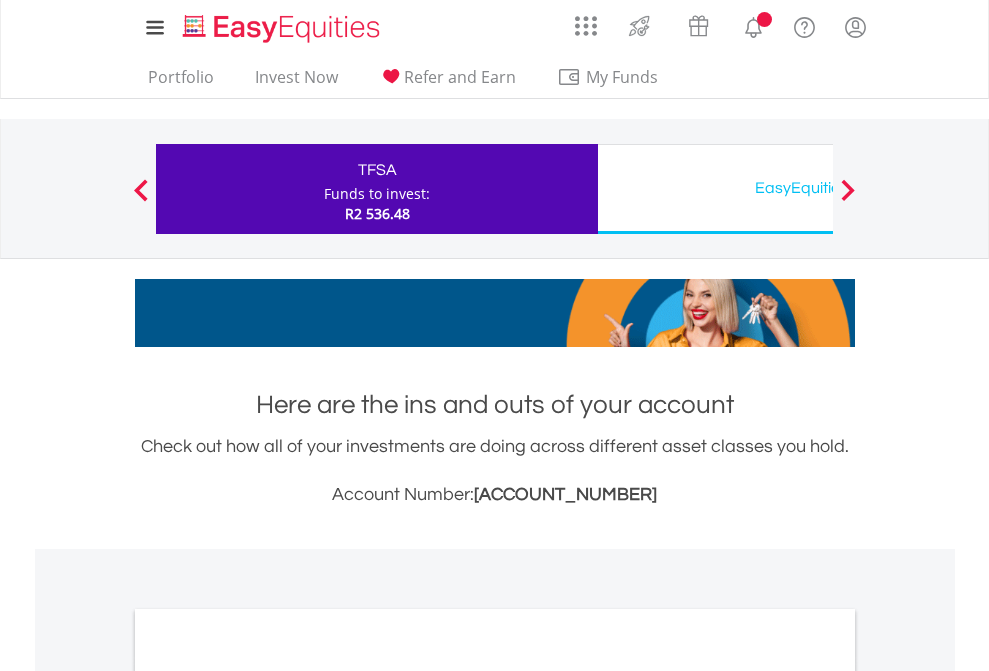 click on "All Holdings" at bounding box center [268, 1096] 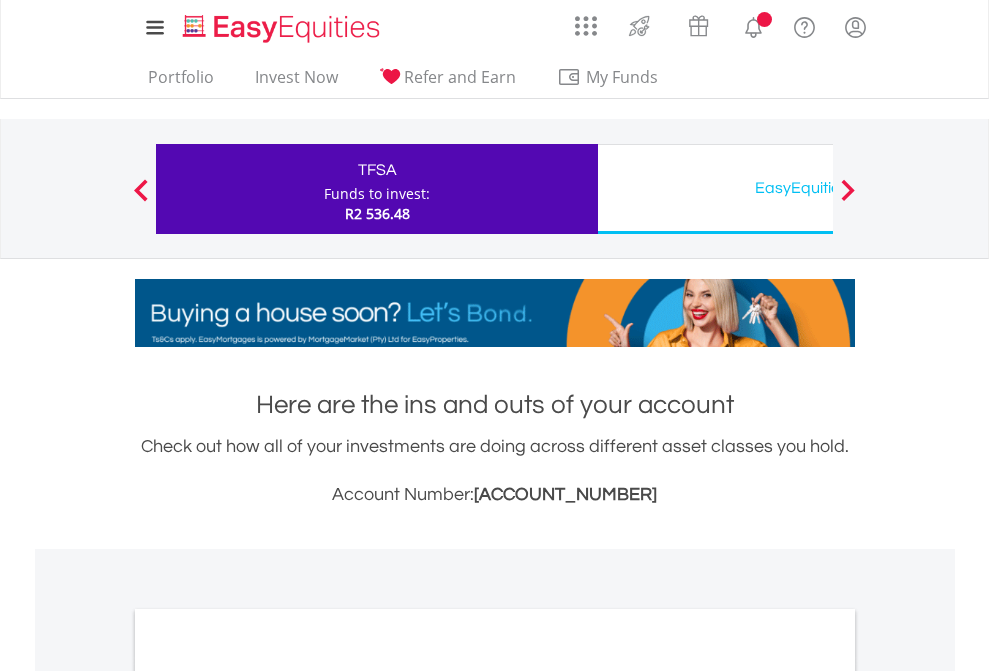 scroll, scrollTop: 1202, scrollLeft: 0, axis: vertical 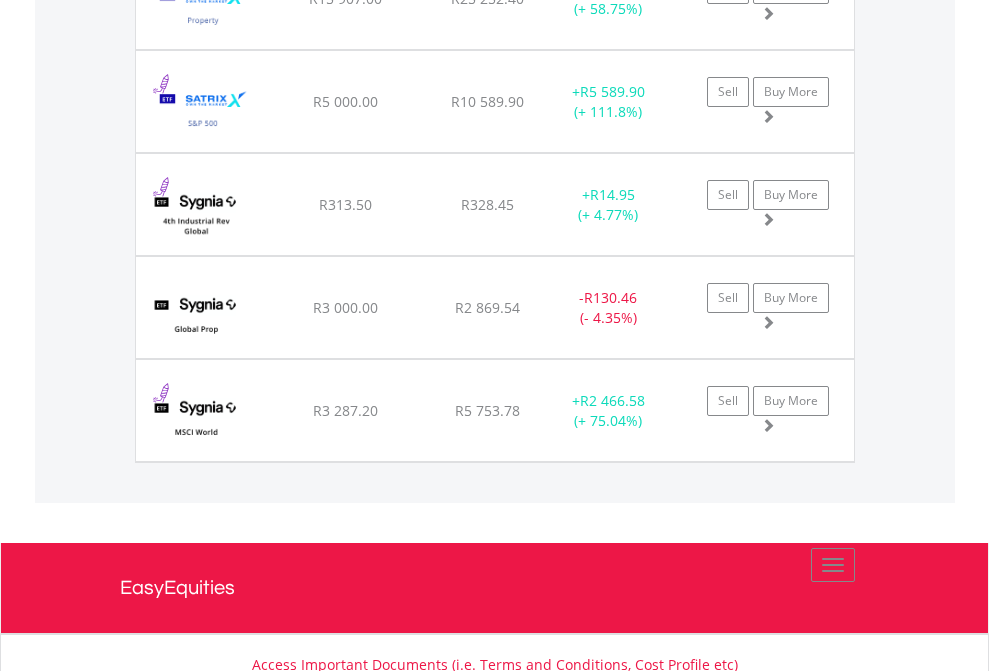click on "EasyEquities USD" at bounding box center [818, -2116] 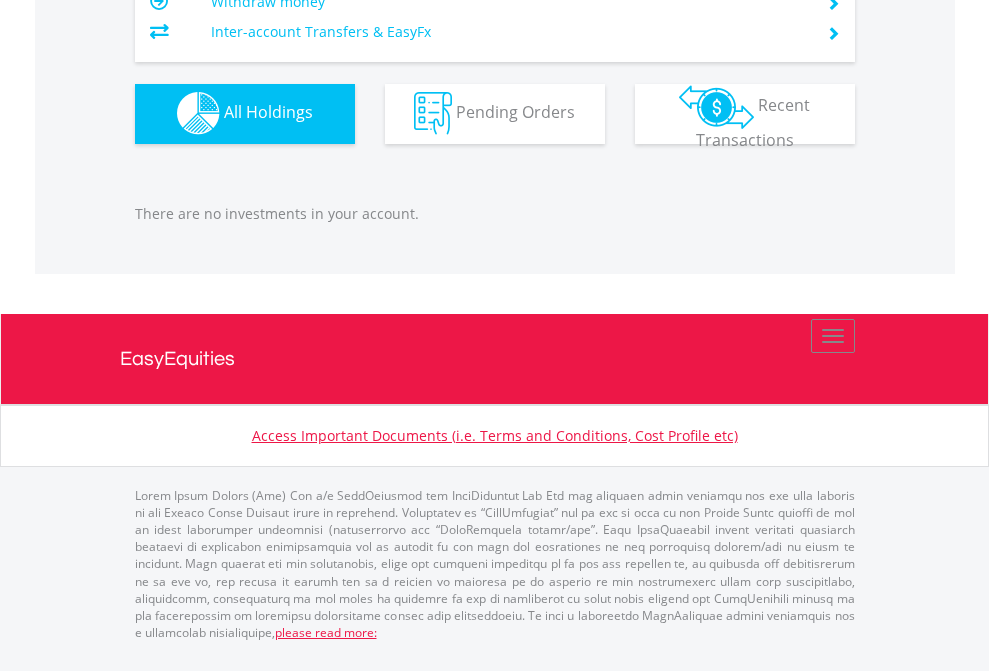 scroll, scrollTop: 1980, scrollLeft: 0, axis: vertical 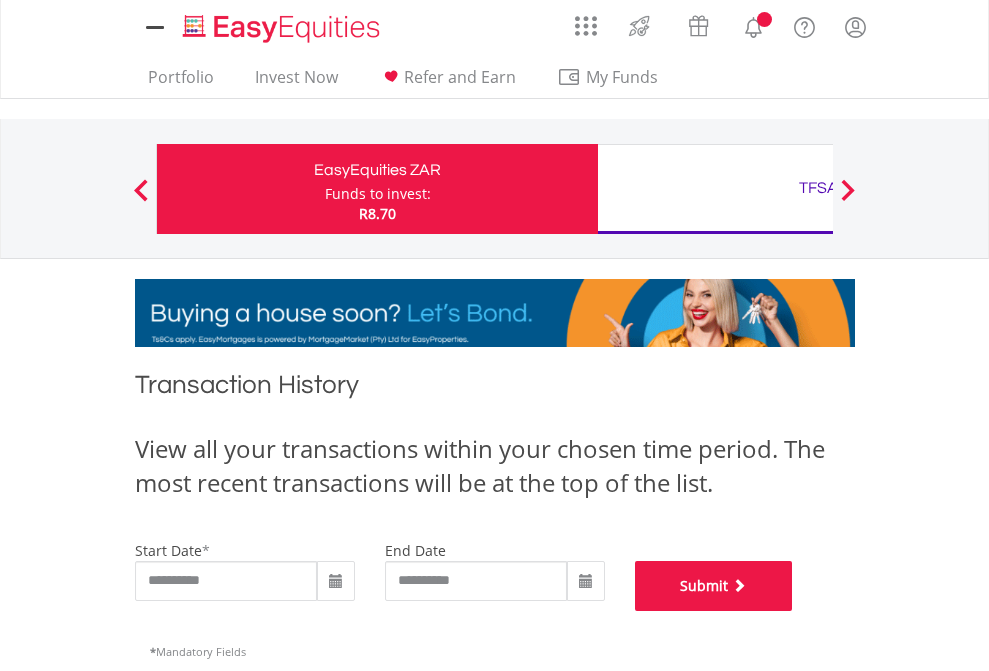 click on "Submit" at bounding box center (714, 586) 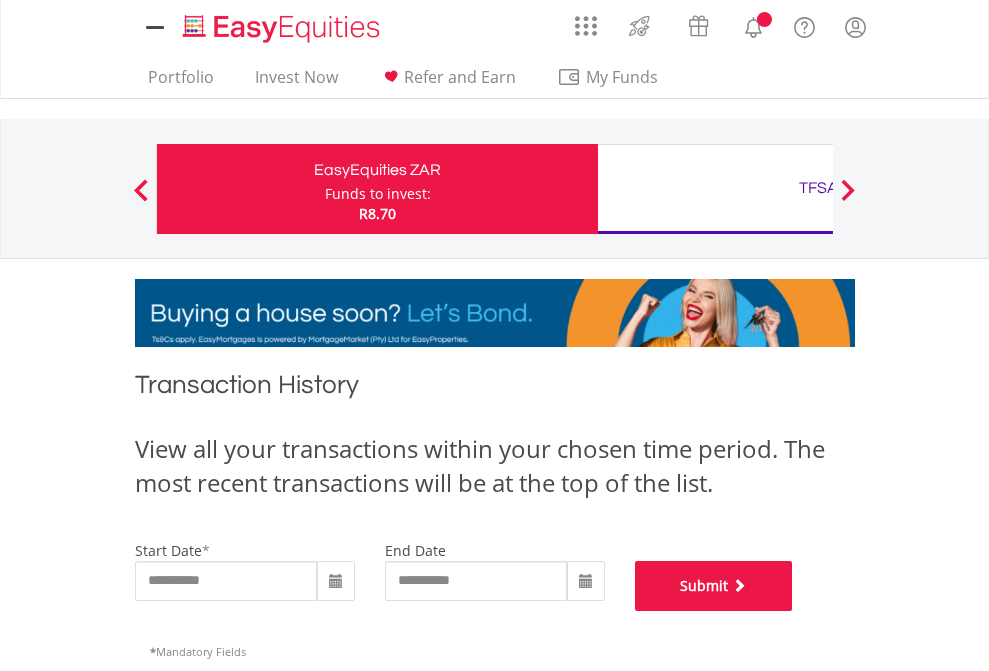 scroll, scrollTop: 811, scrollLeft: 0, axis: vertical 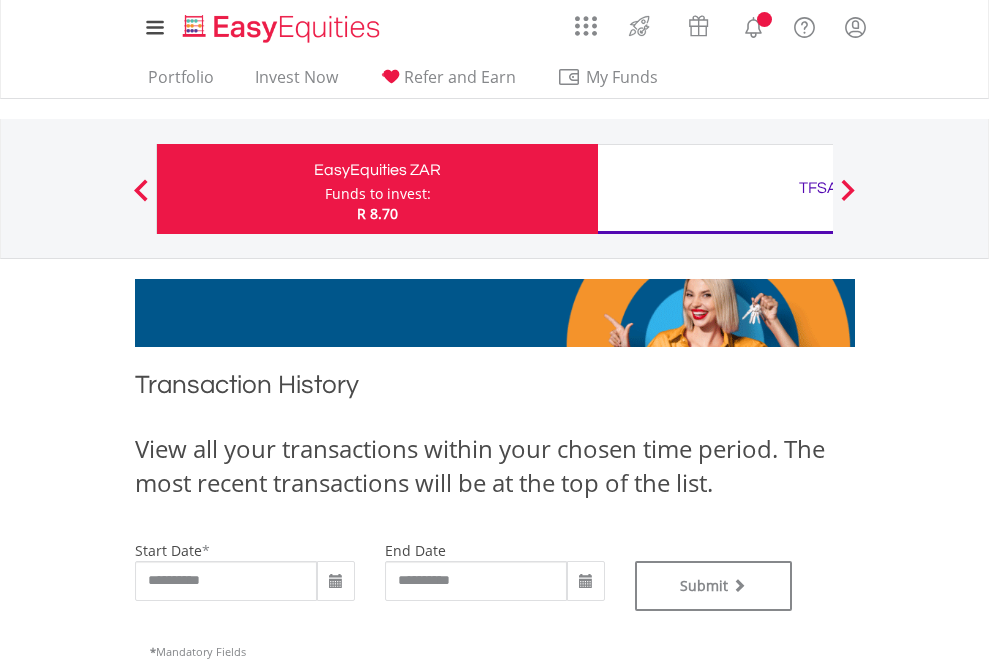 click on "TFSA" at bounding box center (818, 188) 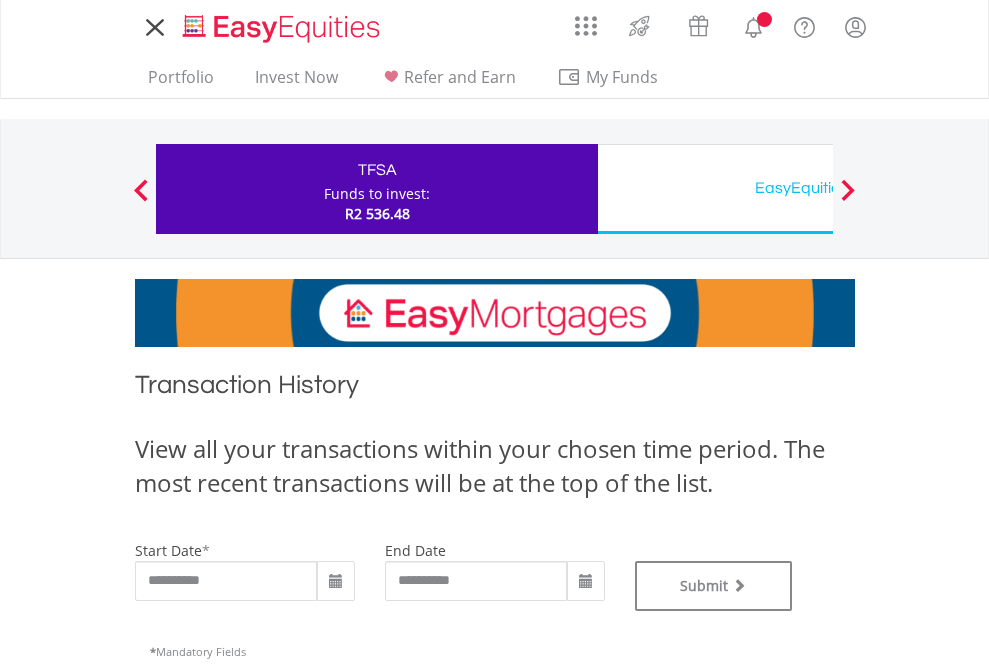 scroll, scrollTop: 0, scrollLeft: 0, axis: both 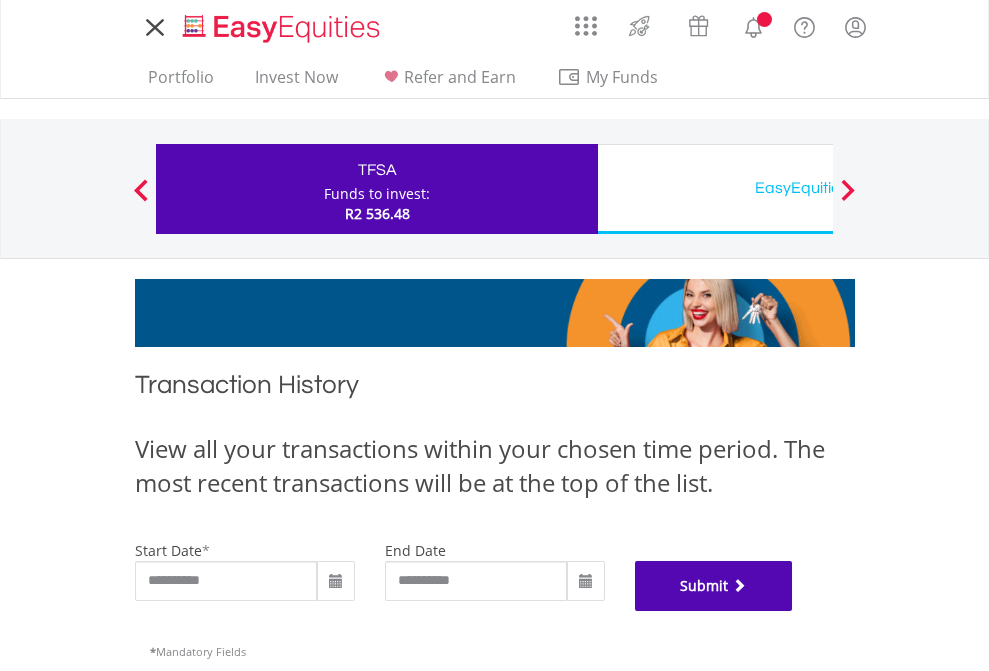 click on "Submit" at bounding box center (714, 586) 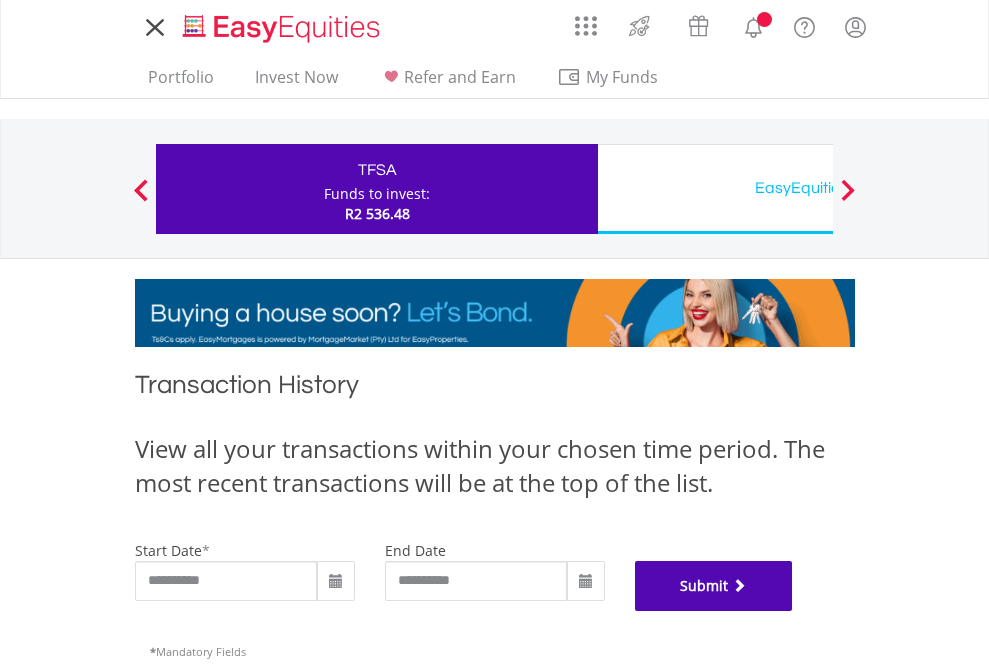 scroll, scrollTop: 811, scrollLeft: 0, axis: vertical 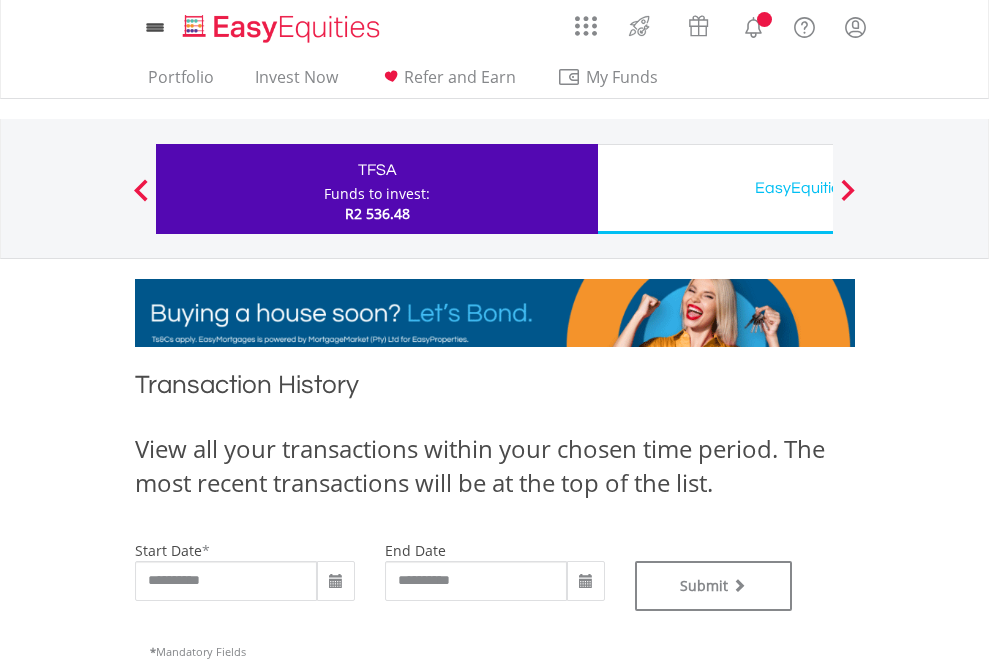 click on "EasyEquities USD" at bounding box center (818, 188) 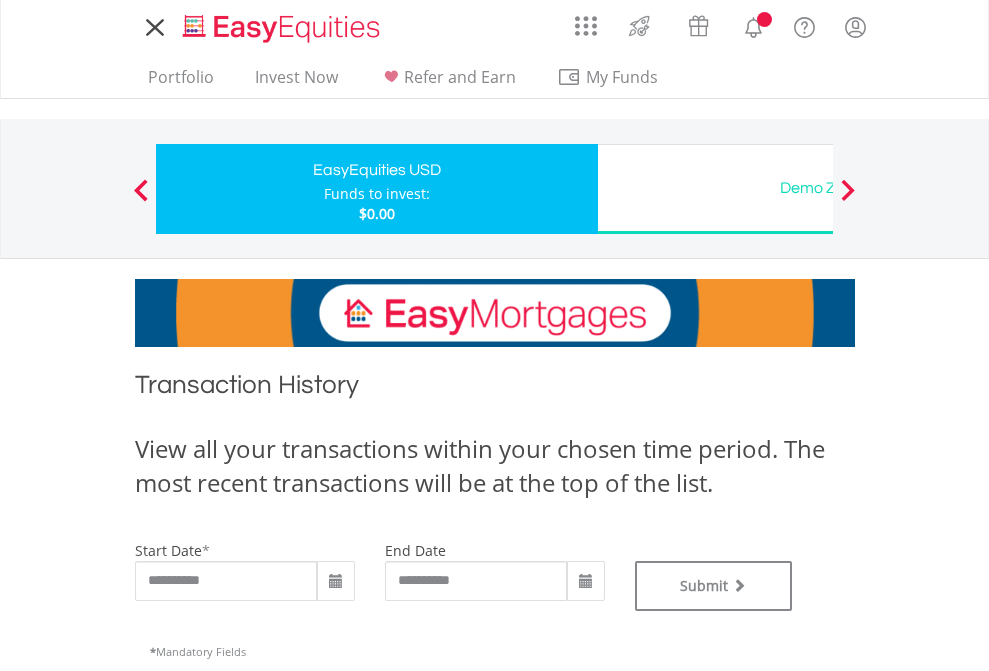 scroll, scrollTop: 0, scrollLeft: 0, axis: both 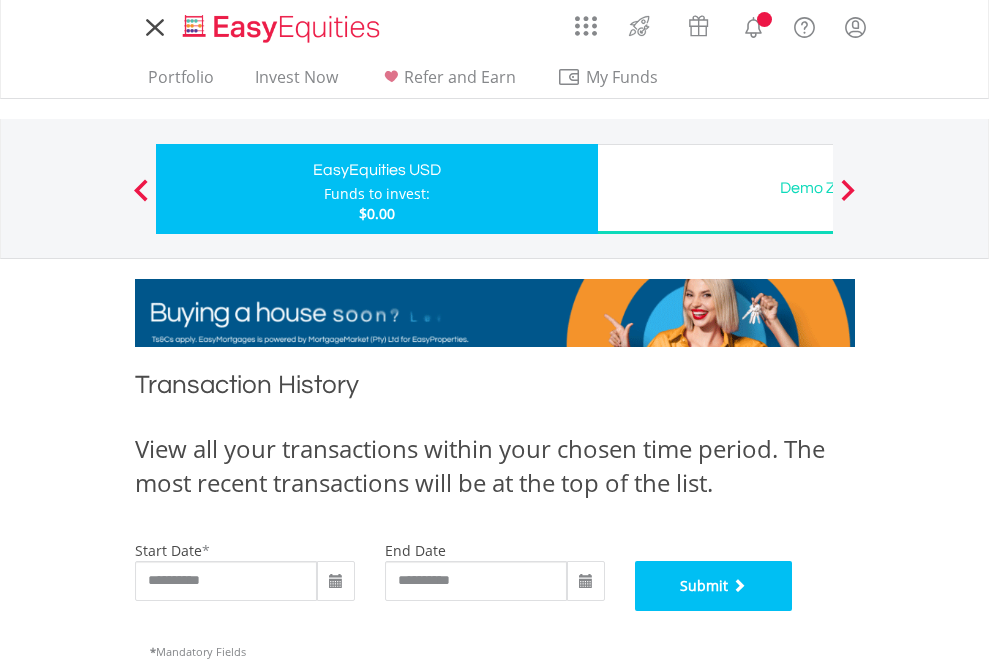 click on "Submit" at bounding box center (714, 586) 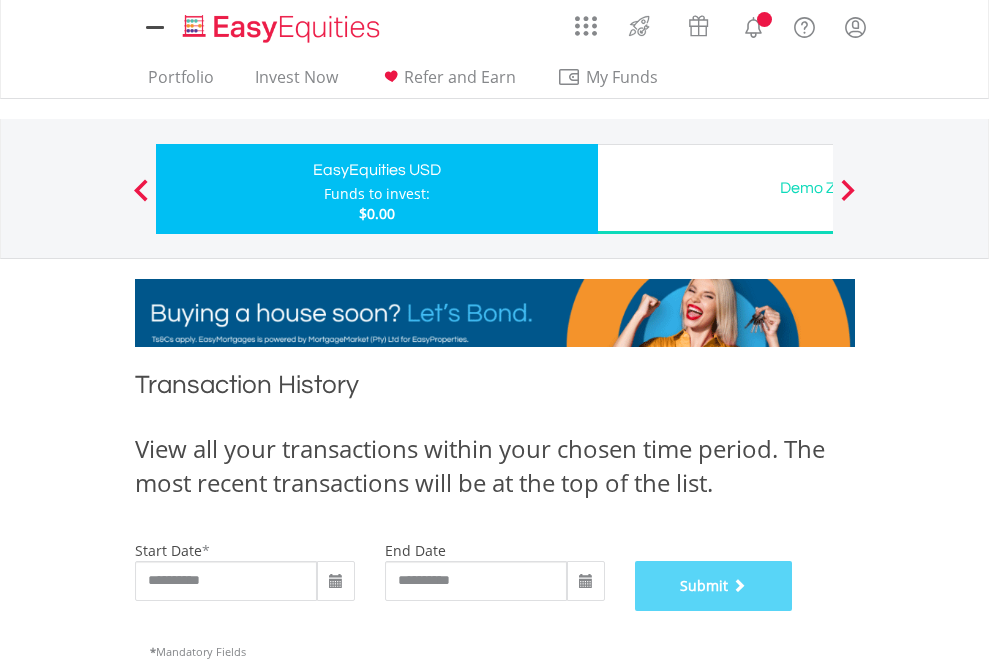 scroll, scrollTop: 811, scrollLeft: 0, axis: vertical 